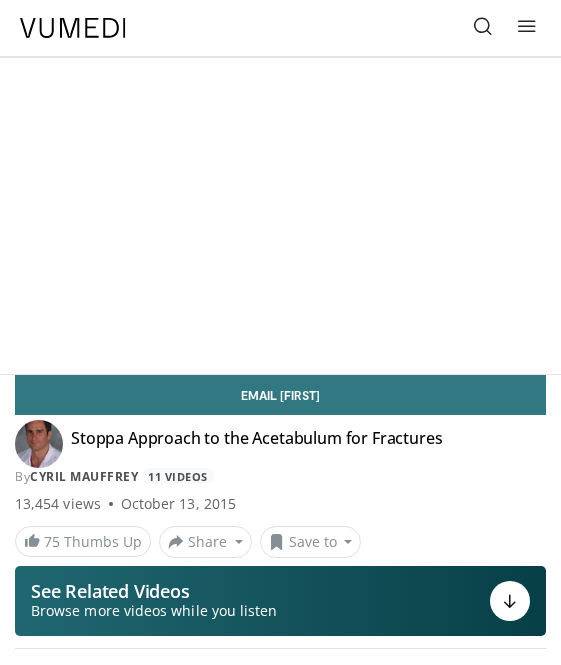 scroll, scrollTop: 141, scrollLeft: 0, axis: vertical 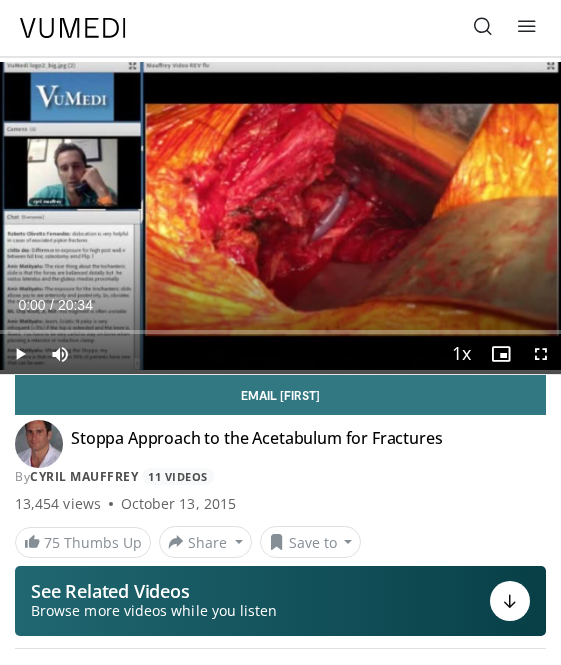 click at bounding box center [20, 354] 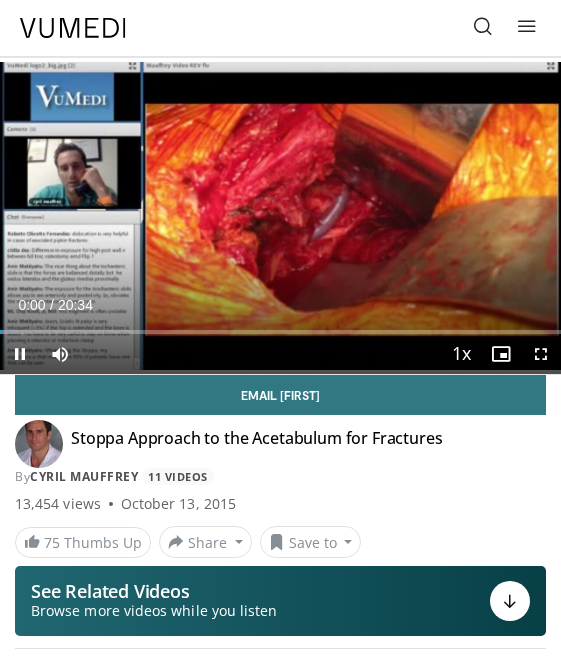 click at bounding box center [20, 354] 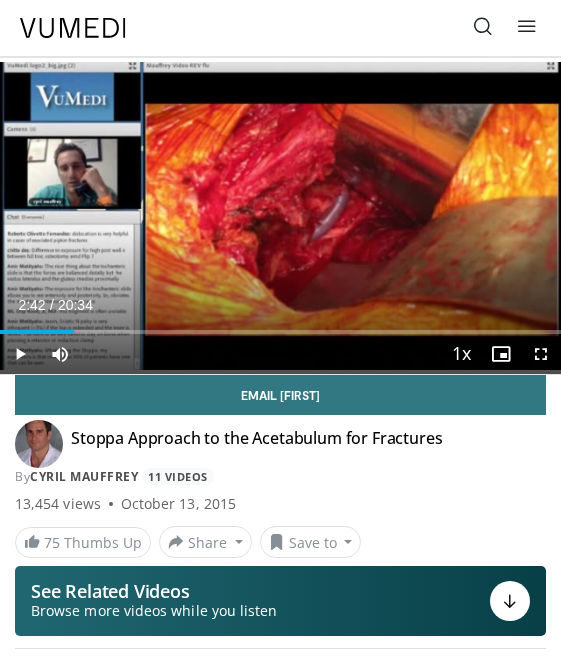 drag, startPoint x: 16, startPoint y: 327, endPoint x: 74, endPoint y: 334, distance: 58.420887 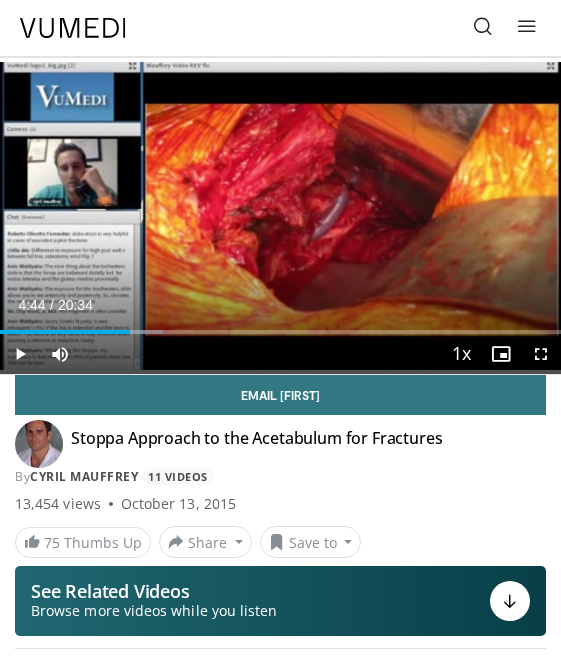 click on "Current Time  4:44 / Duration  20:34 Play Skip Backward Skip Forward Mute Loaded :  29.04% Stream Type  LIVE Seek to live, currently behind live LIVE   1x Playback Rate 0.5x 0.75x 1x , selected 1.25x 1.5x 1.75x 2x Chapters Chapters Descriptions descriptions off , selected Captions captions off , selected Audio Track en (Main) , selected Fullscreen Enable picture-in-picture mode" at bounding box center (280, 354) 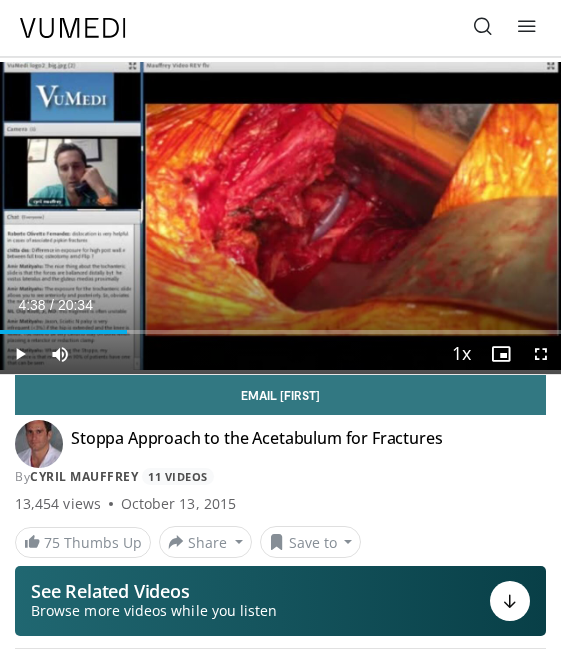 drag, startPoint x: 144, startPoint y: 329, endPoint x: 127, endPoint y: 333, distance: 17.464249 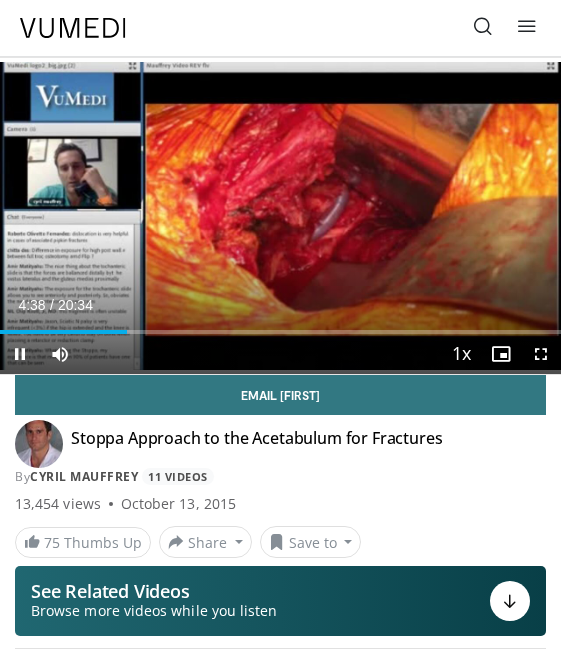 click at bounding box center [20, 354] 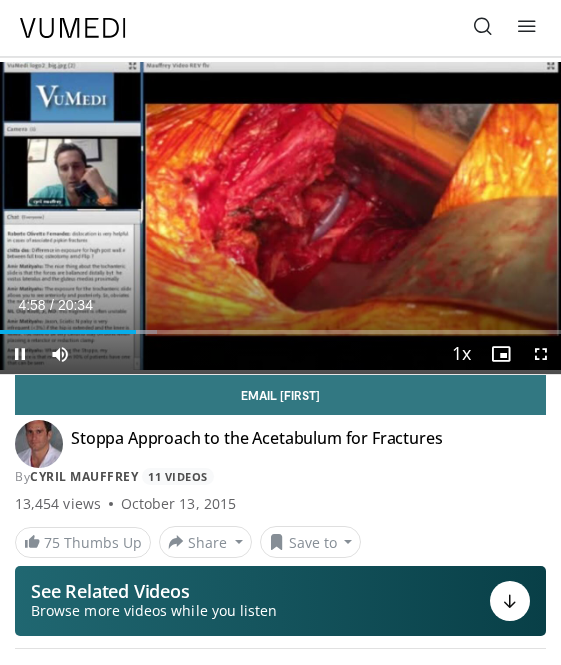 click at bounding box center [20, 354] 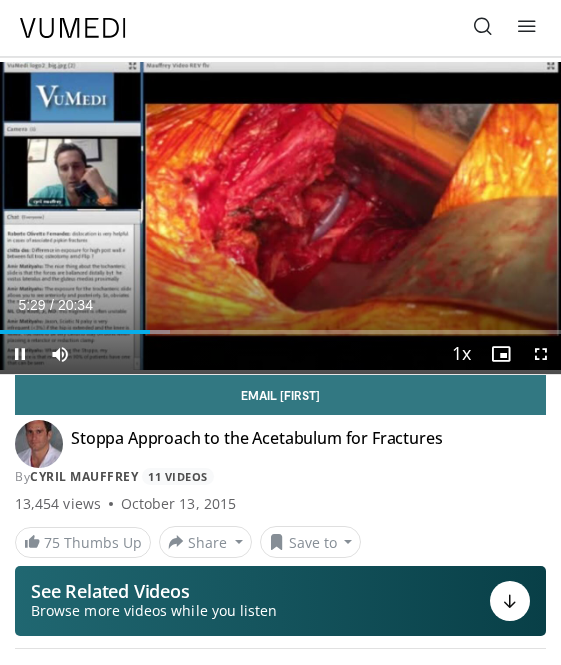 click at bounding box center [20, 354] 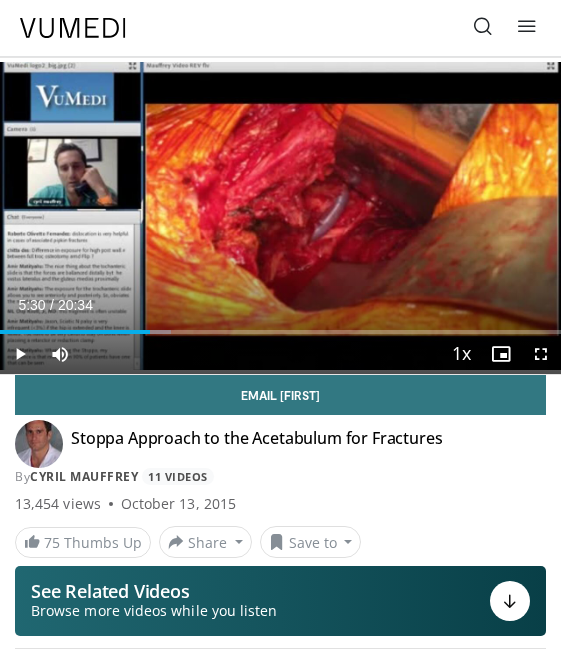 click at bounding box center (20, 354) 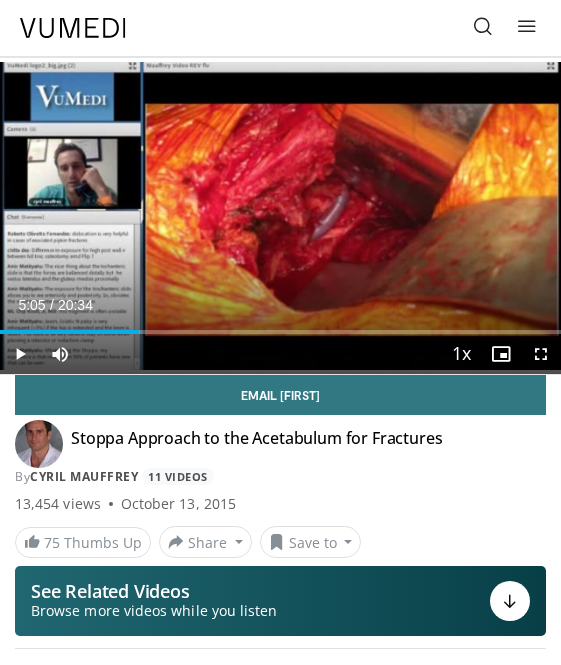 drag, startPoint x: 157, startPoint y: 330, endPoint x: 139, endPoint y: 332, distance: 18.110771 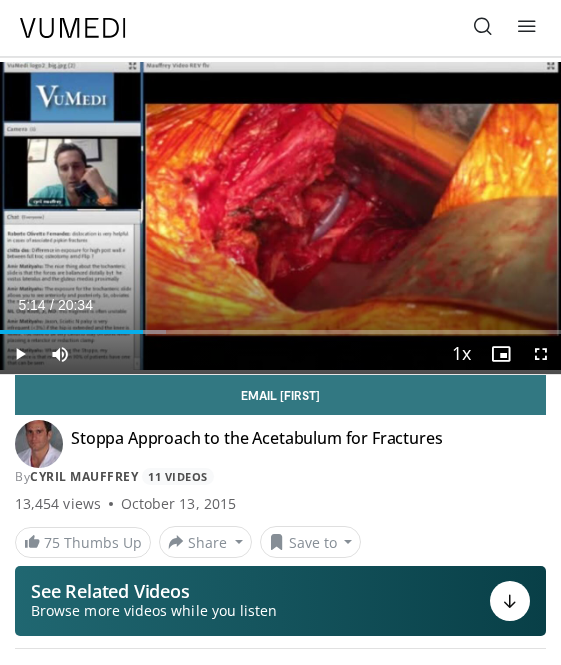 click at bounding box center [20, 354] 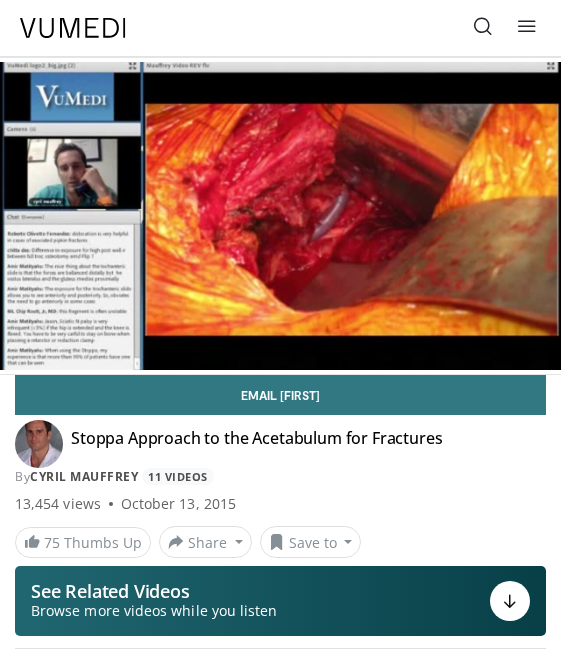 click at bounding box center (281, 175) 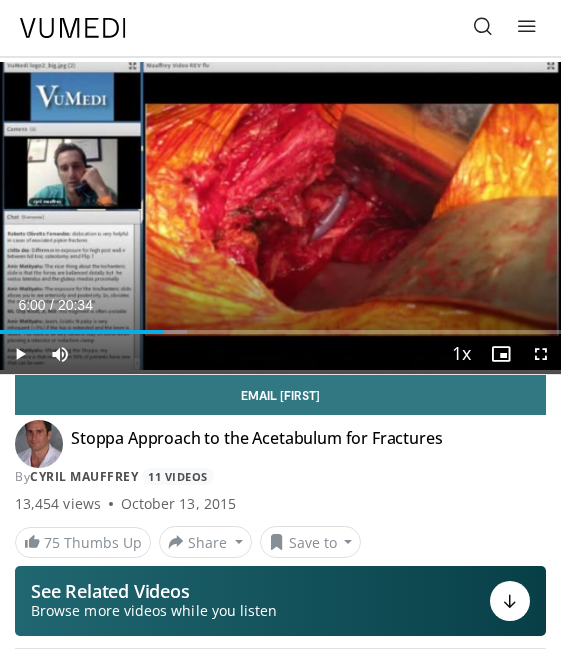 click at bounding box center (82, 332) 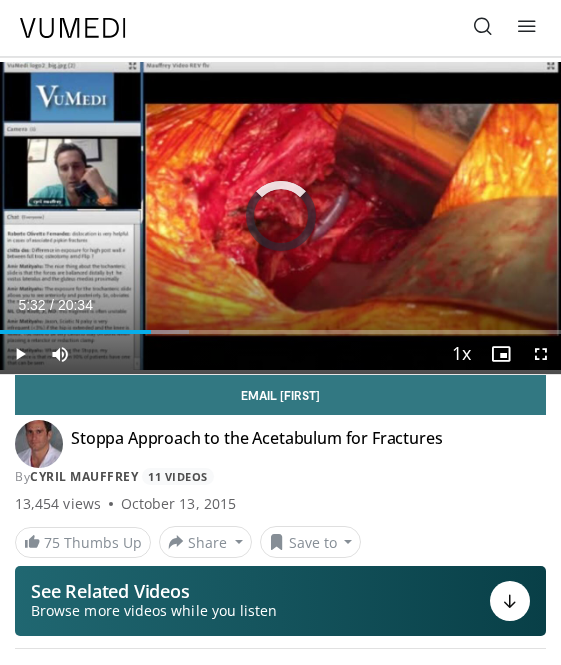 click at bounding box center [75, 332] 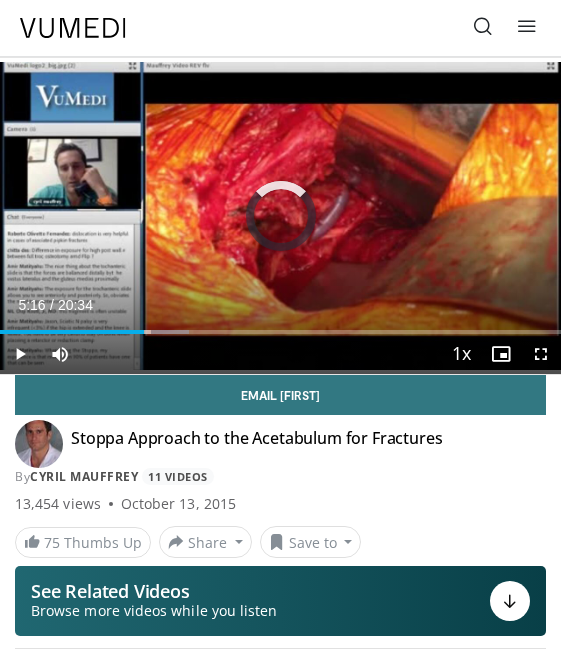 click at bounding box center (72, 332) 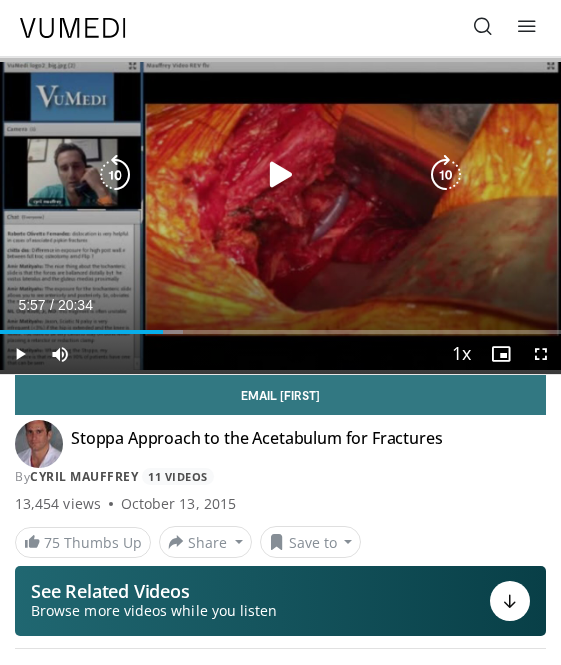 click on "10 seconds
Tap to unmute" at bounding box center (280, 216) 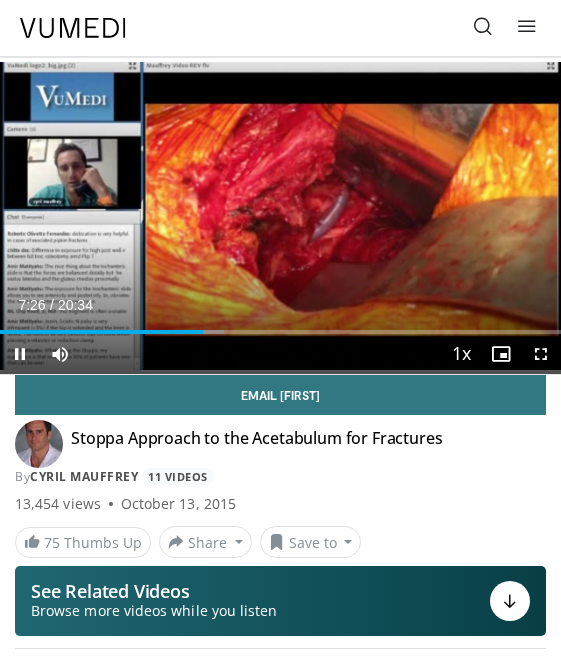 click at bounding box center (20, 354) 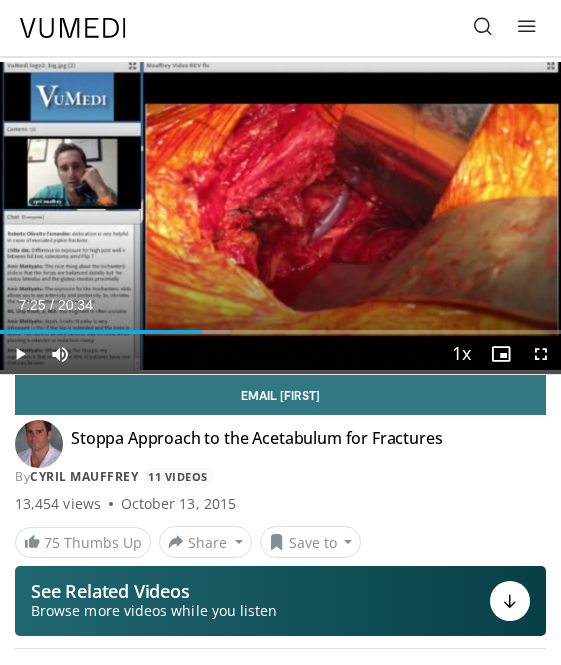 click on "20 seconds
Tap to unmute" at bounding box center (280, 216) 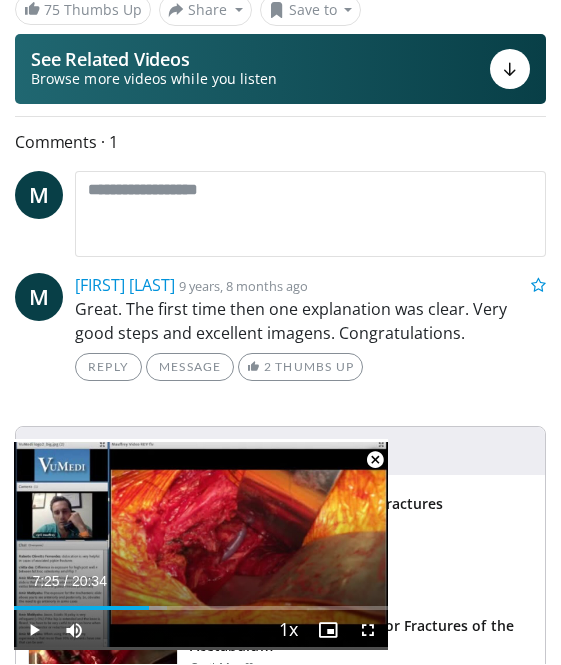 scroll, scrollTop: 532, scrollLeft: 0, axis: vertical 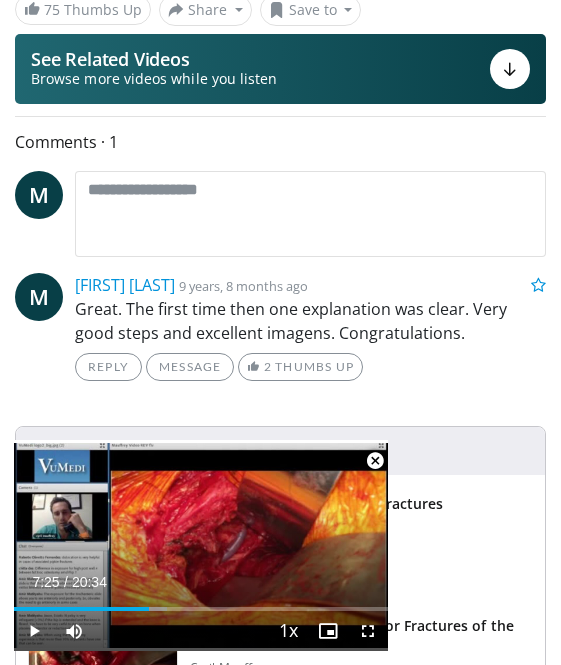 click at bounding box center (368, 631) 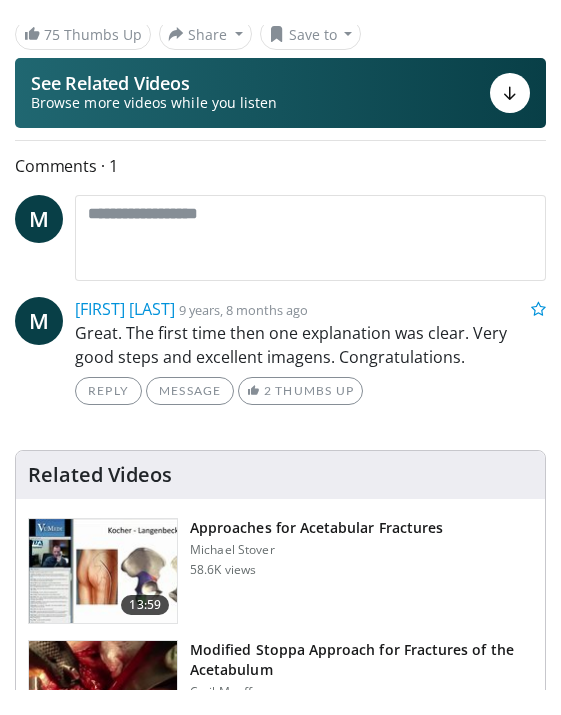 scroll, scrollTop: 24, scrollLeft: 0, axis: vertical 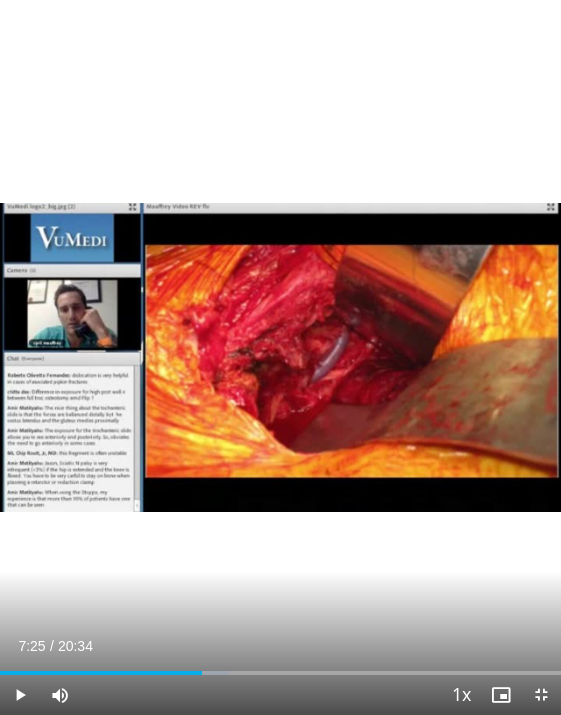 click at bounding box center (20, 695) 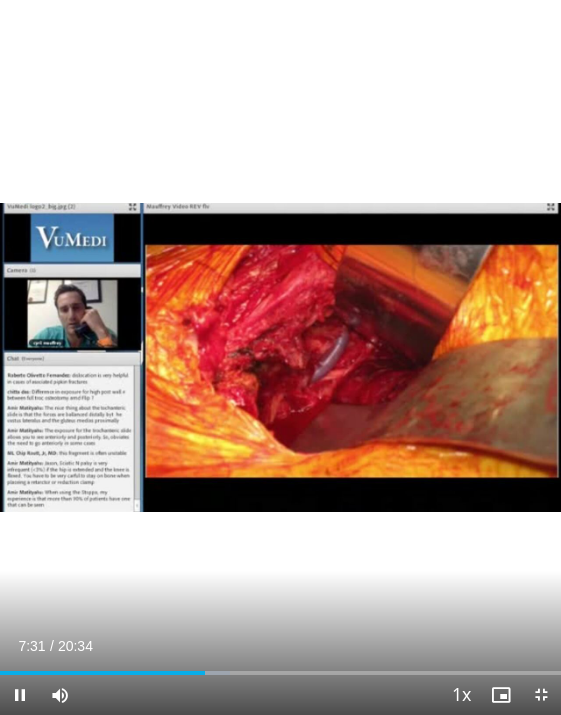 click at bounding box center (20, 695) 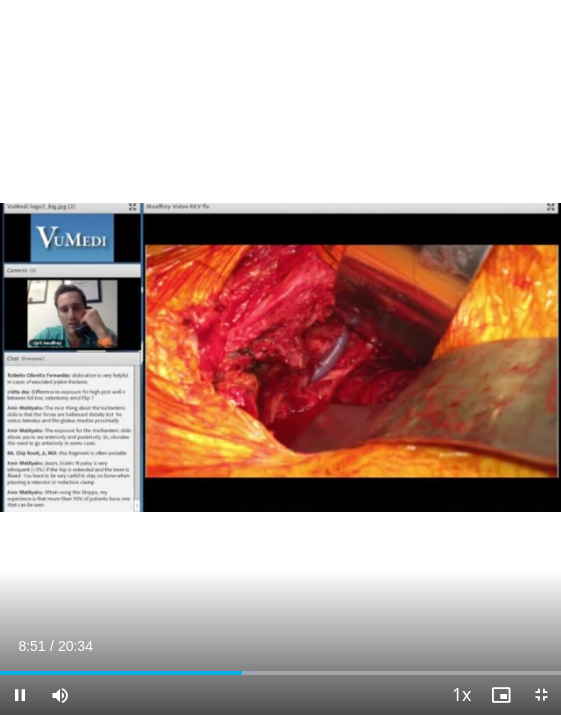 click at bounding box center (20, 695) 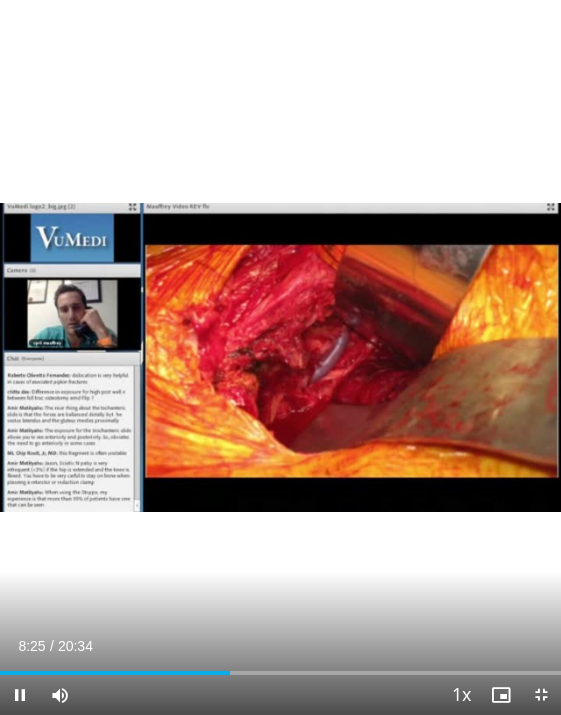 click on "Loaded :  41.54%" at bounding box center (280, 665) 